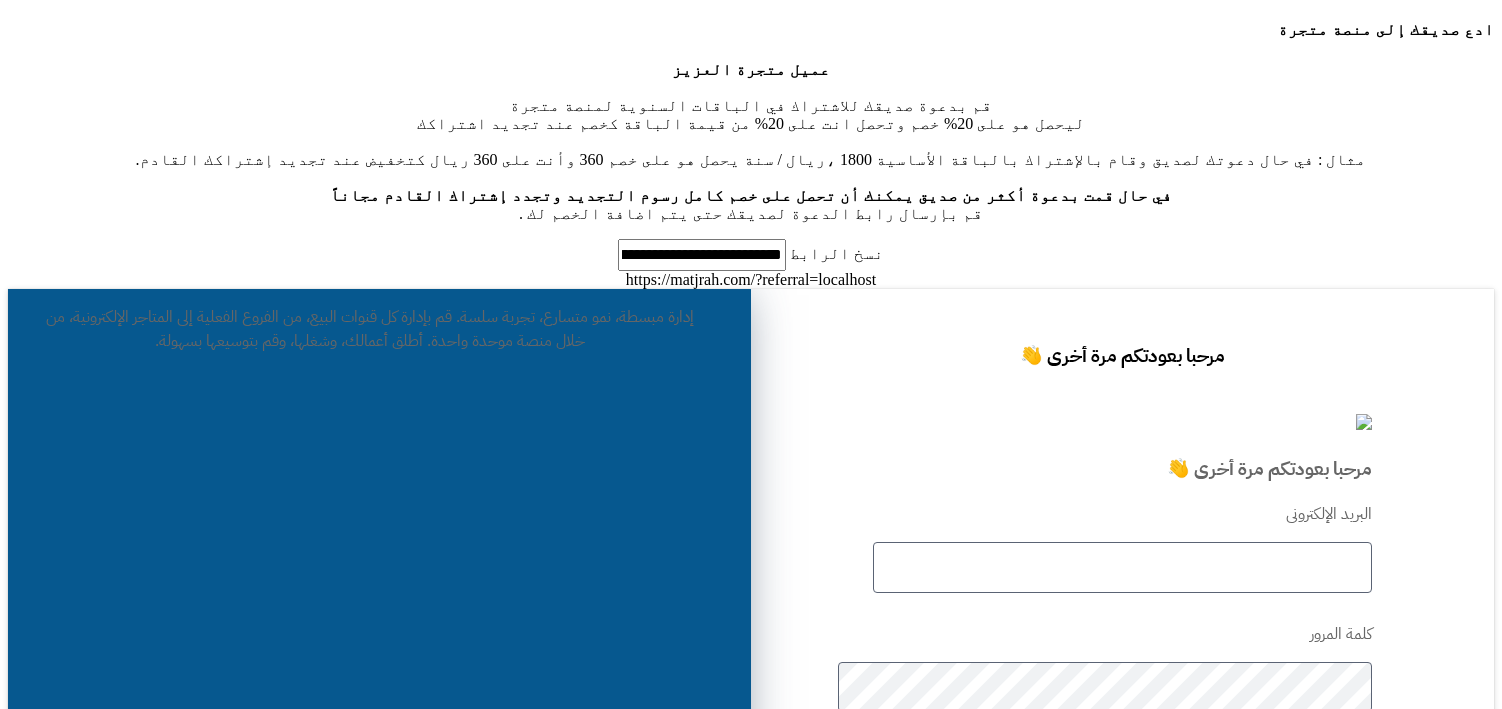 scroll, scrollTop: 0, scrollLeft: 0, axis: both 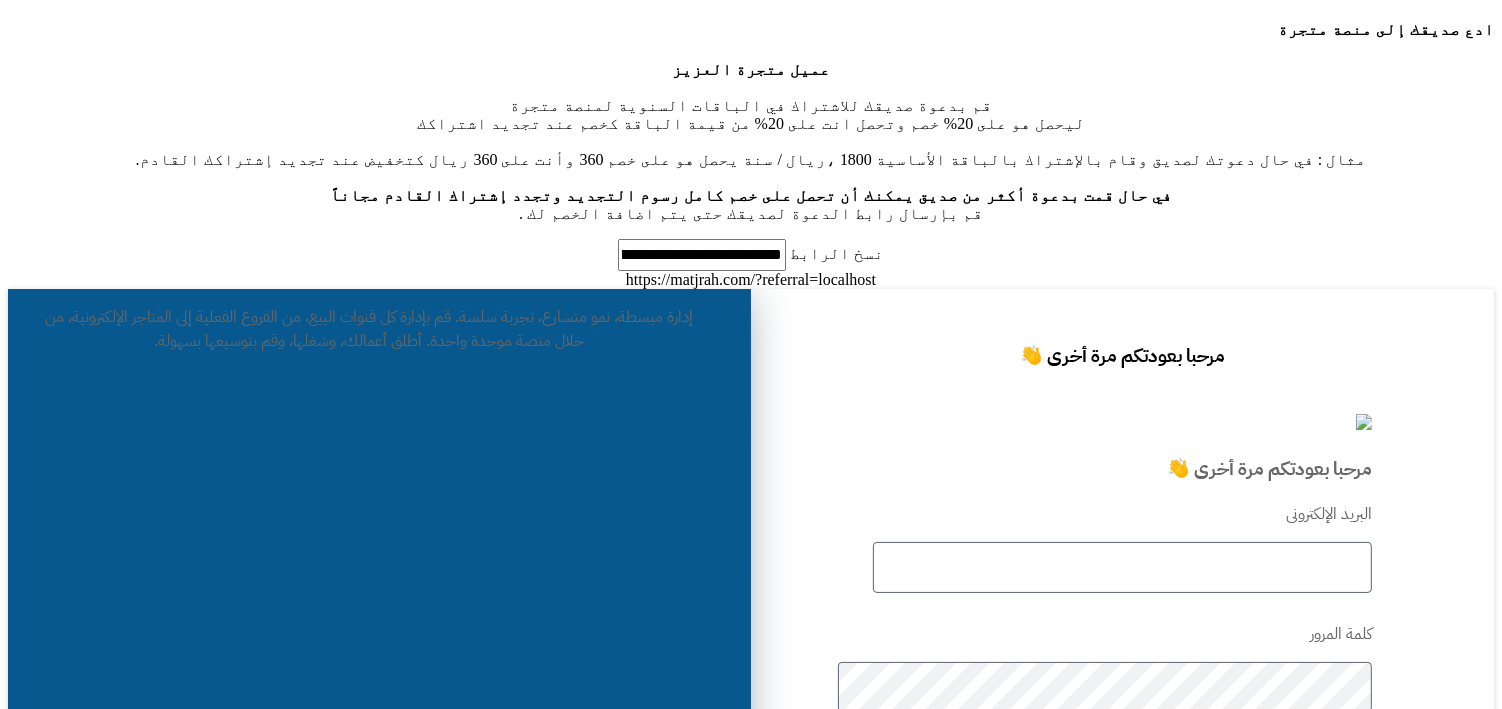 click at bounding box center (1122, 567) 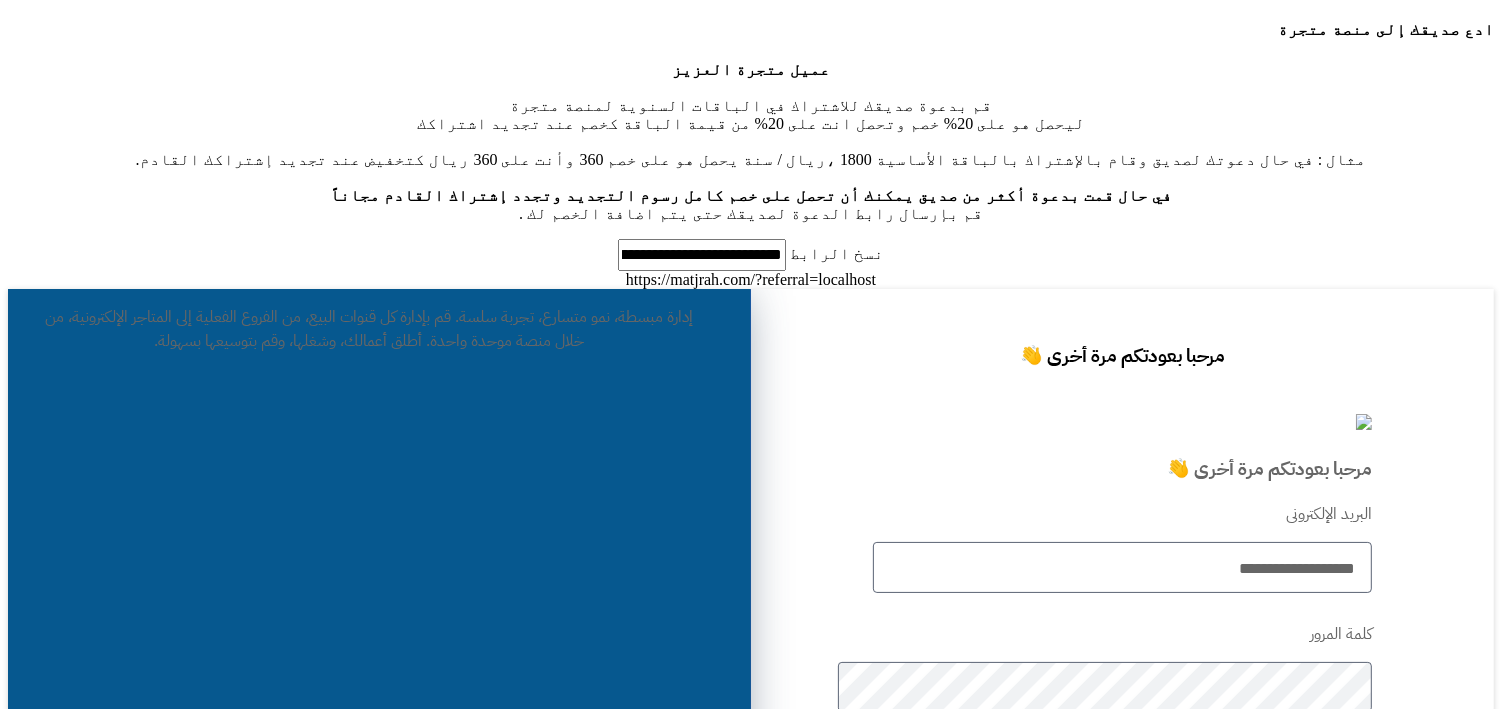 type on "**********" 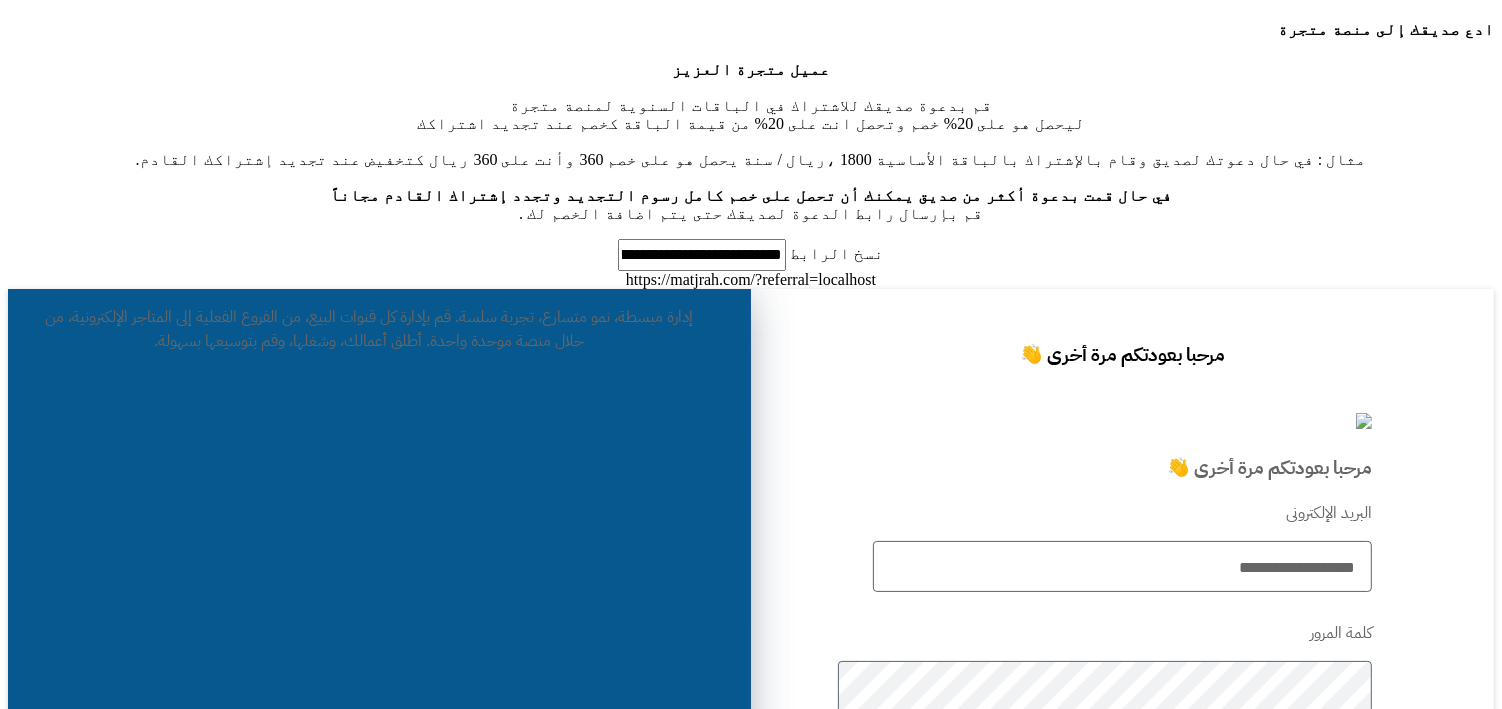 click on "تسجيل الدخول" at bounding box center (1122, 871) 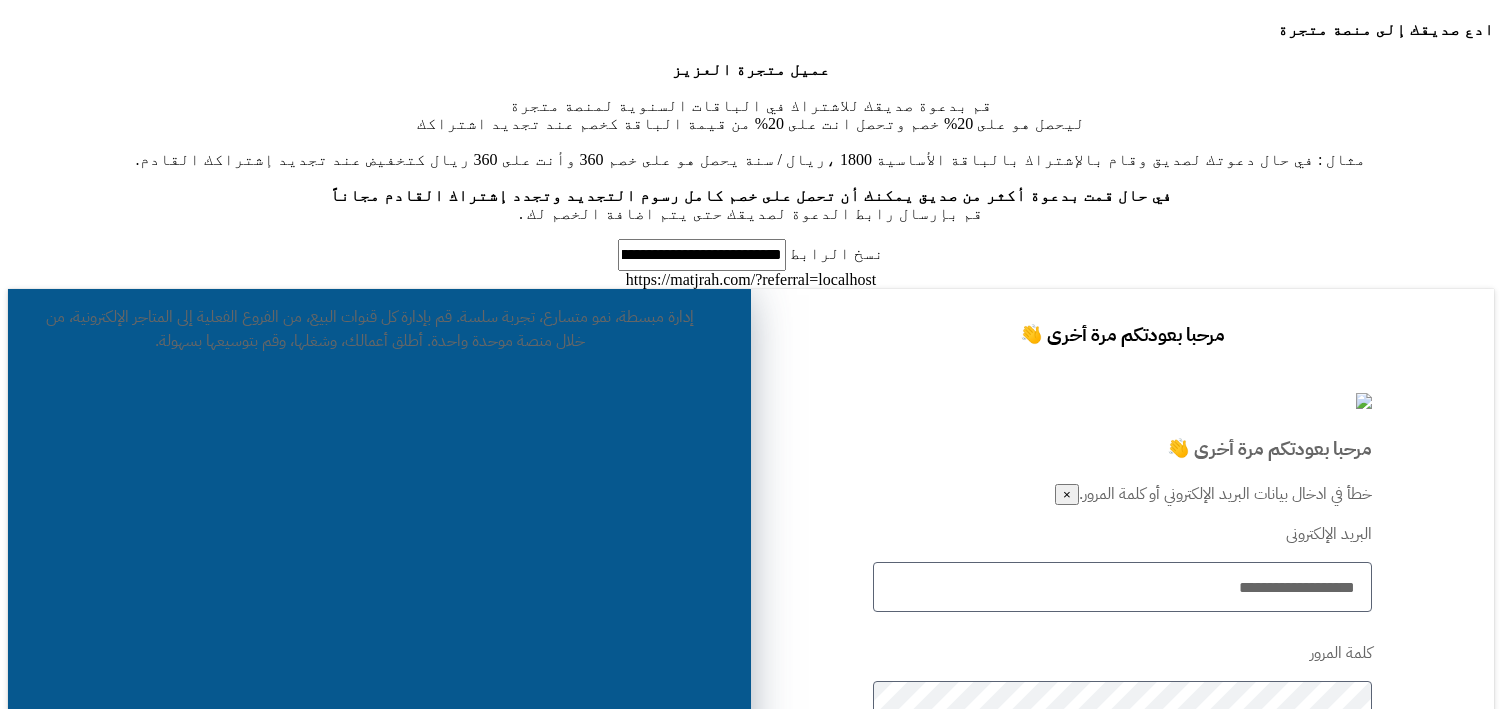 scroll, scrollTop: 0, scrollLeft: 0, axis: both 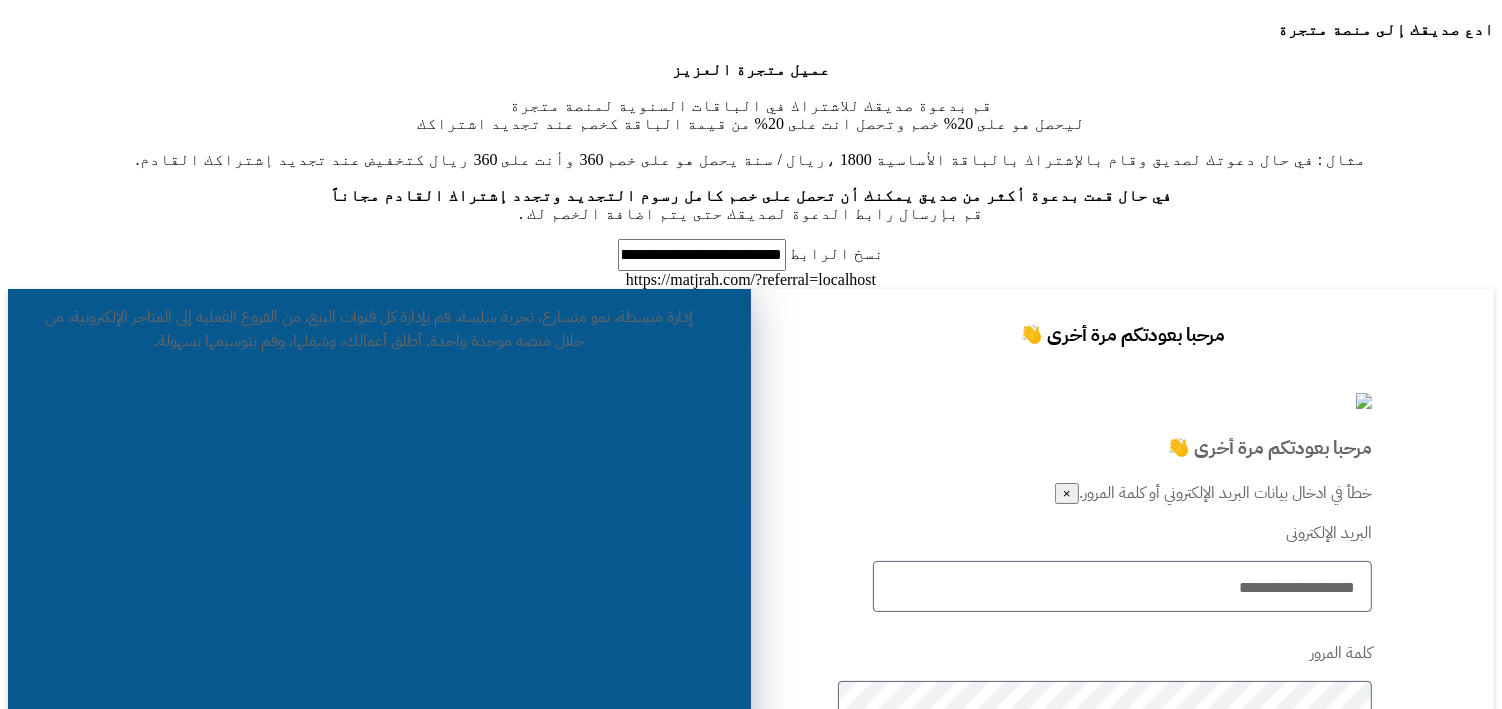 click on "تسجيل الدخول" at bounding box center [1122, 891] 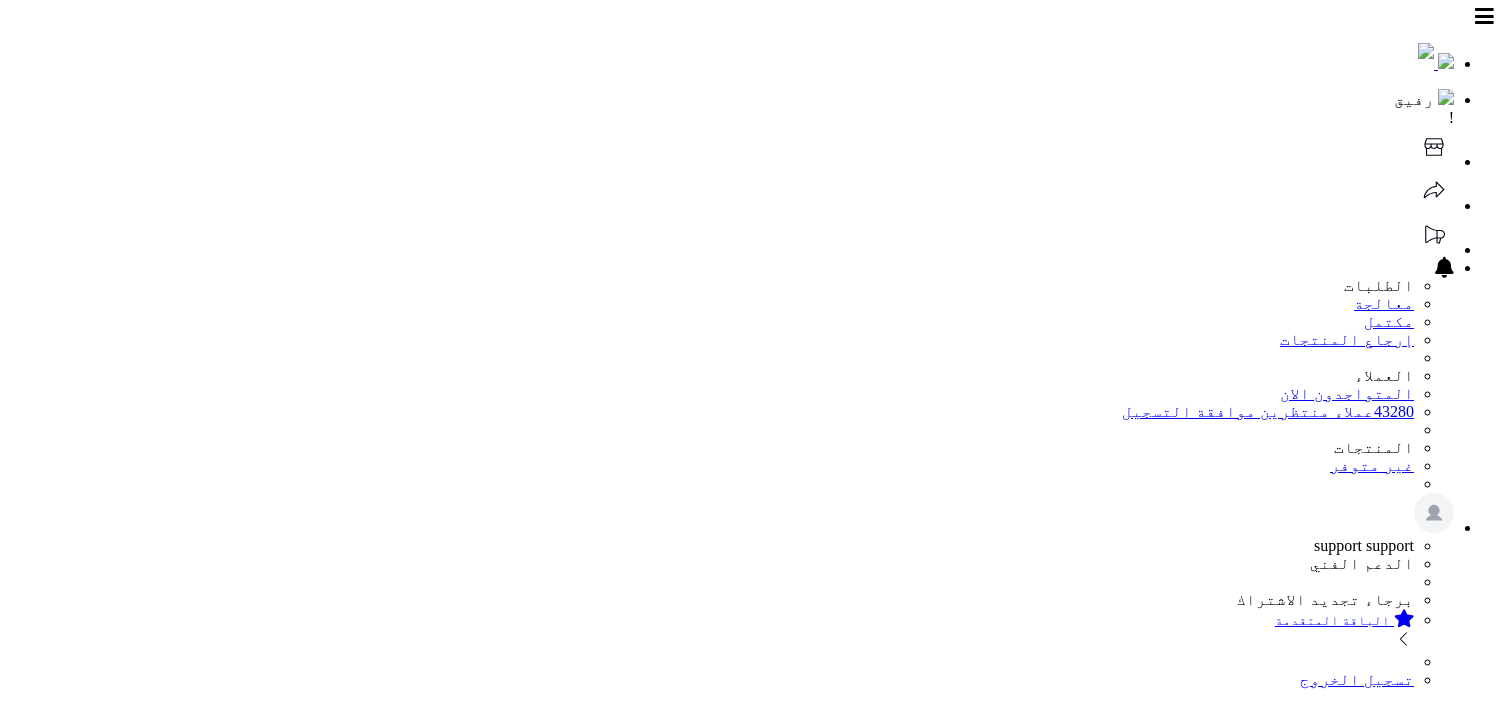 scroll, scrollTop: 0, scrollLeft: 0, axis: both 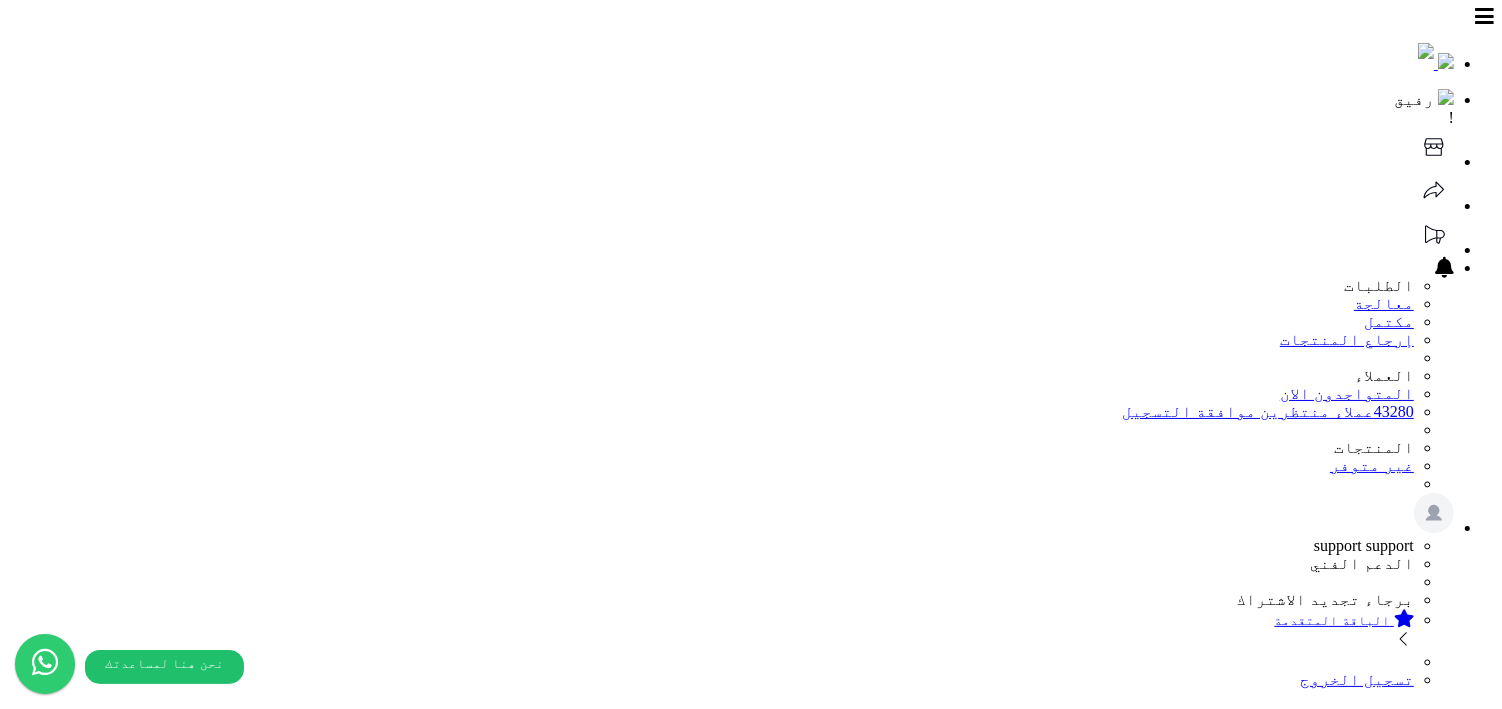 click on "الطلبات" at bounding box center [1405, 1235] 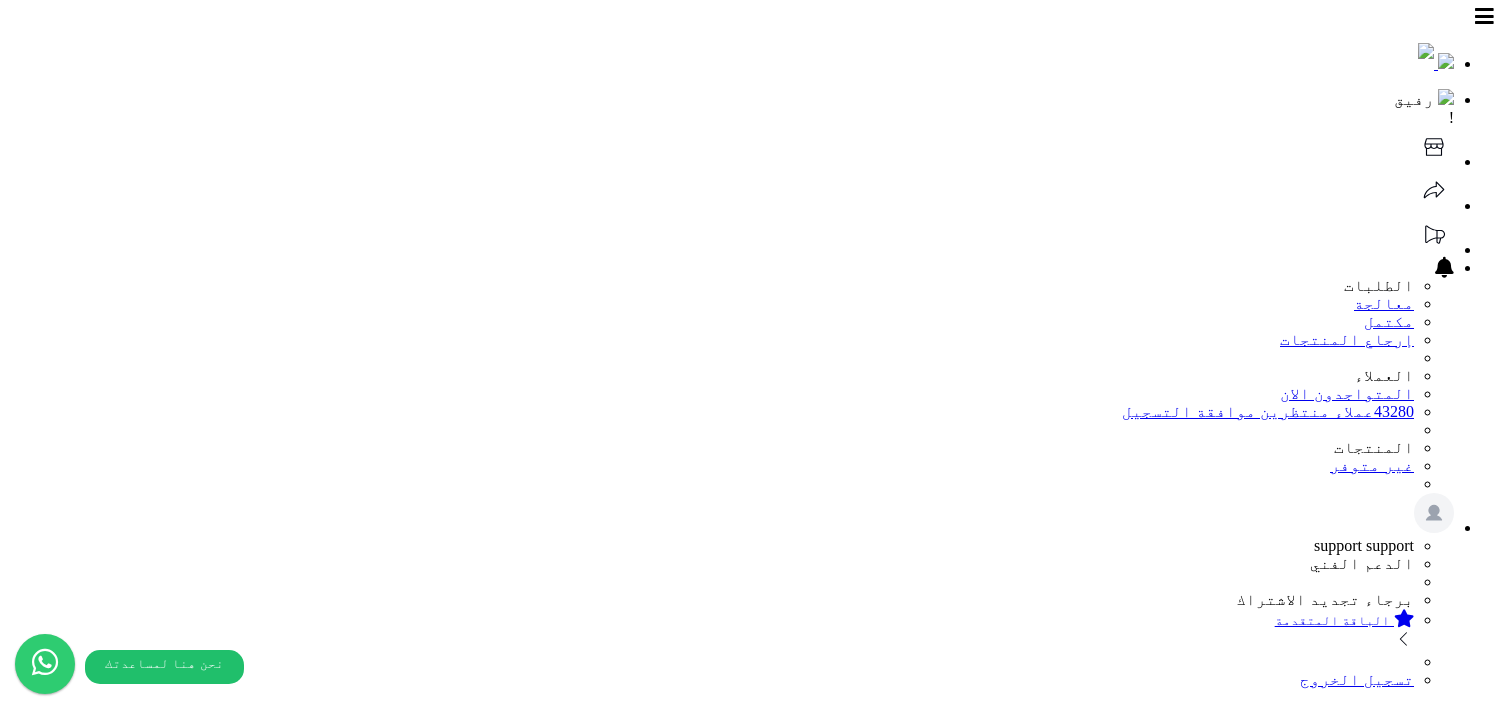 scroll, scrollTop: 0, scrollLeft: 0, axis: both 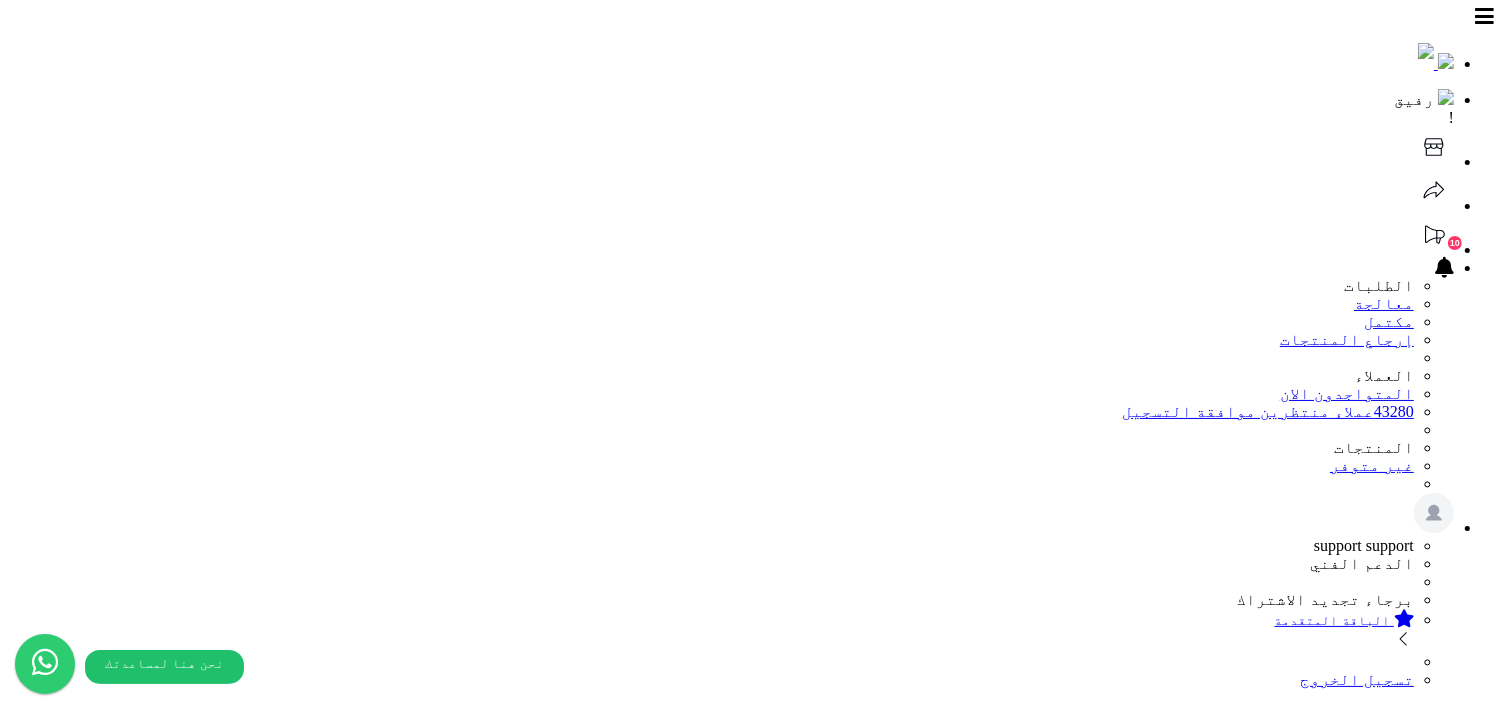 click on "طلباتي المُوكلة" at bounding box center (1407, 1548) 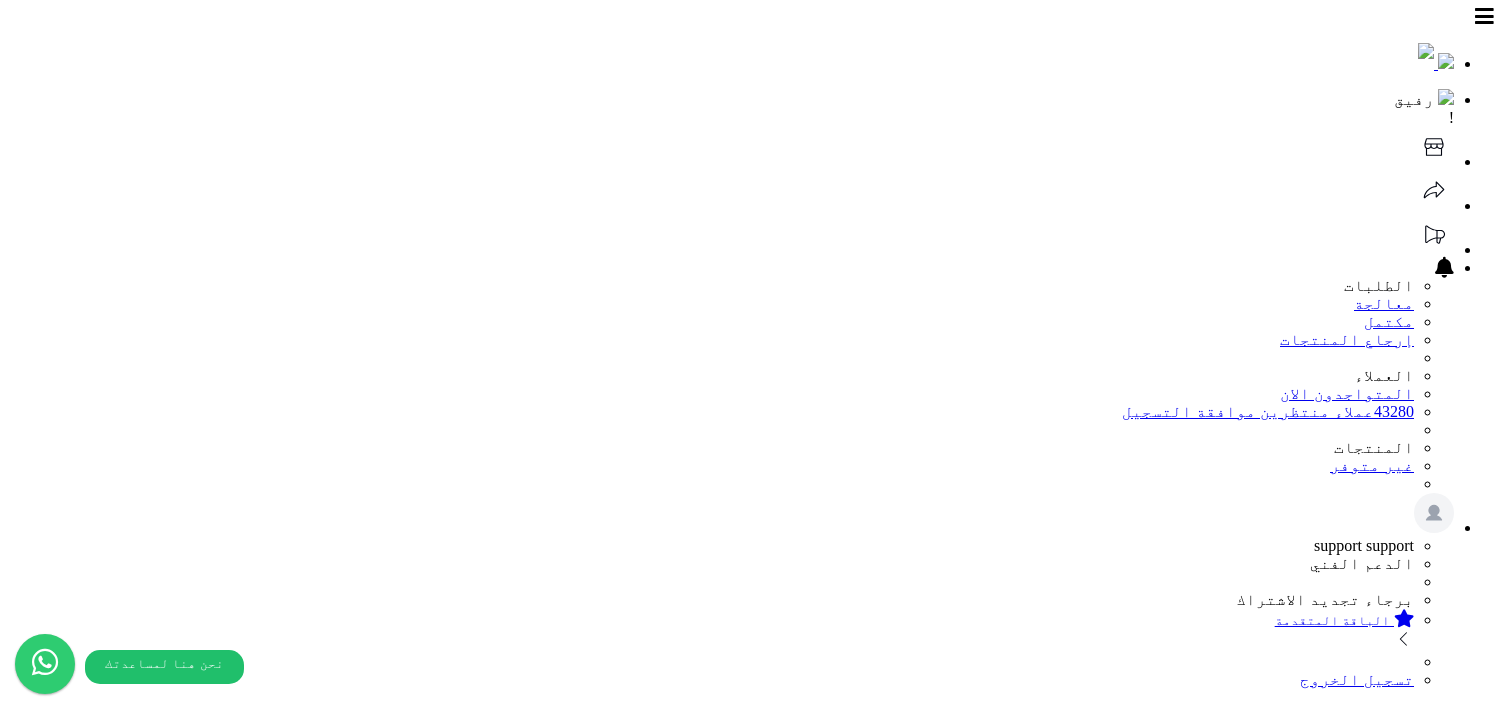 scroll, scrollTop: 0, scrollLeft: 0, axis: both 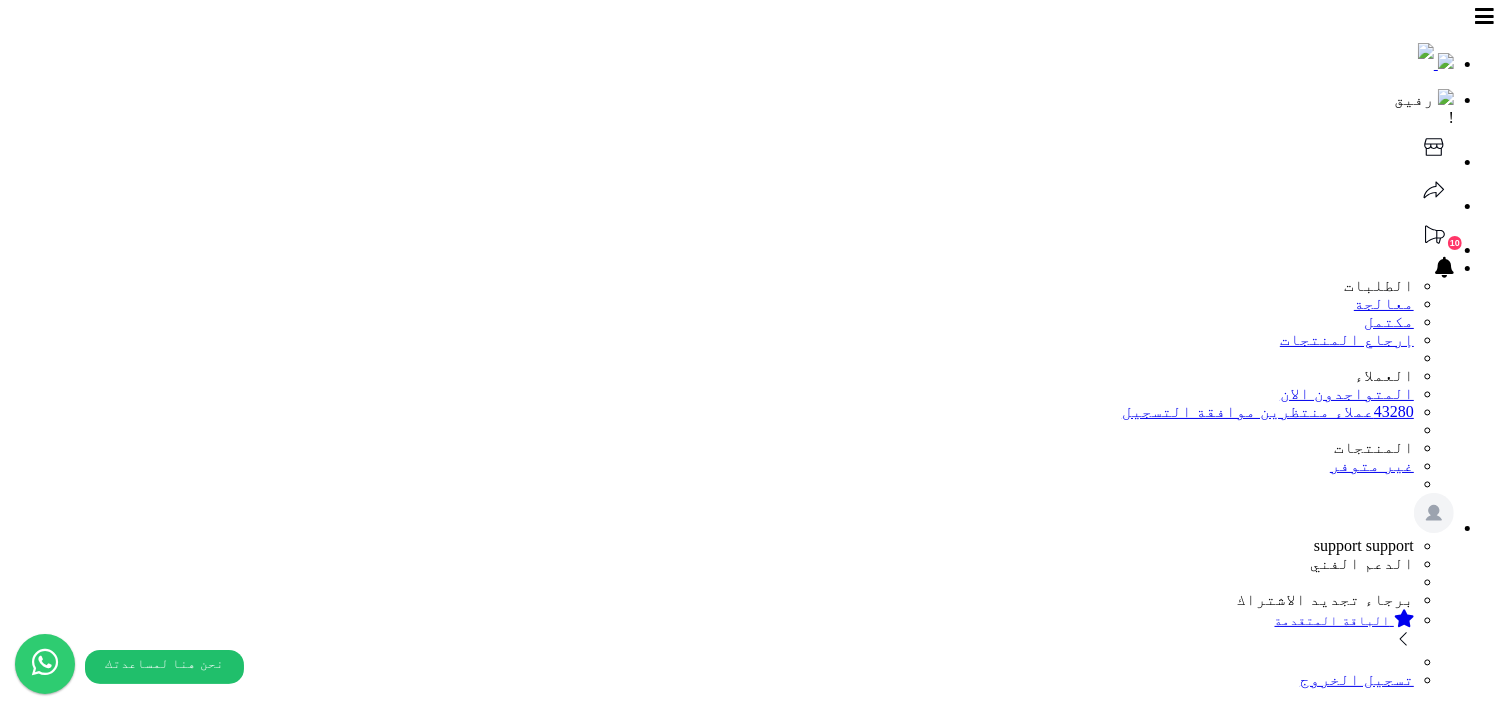 click on "رفيق !
10   الطلبات معالجة مكتمل إرجاع المنتجات العملاء المتواجدون الان 43280 عملاء منتظرين موافقة التسجيل المنتجات غير متوفر
support support الدعم الفني برجاء تجديد الاشتراك
الباقة المتقدمة
تسجيل الخروج" at bounding box center [751, 348] 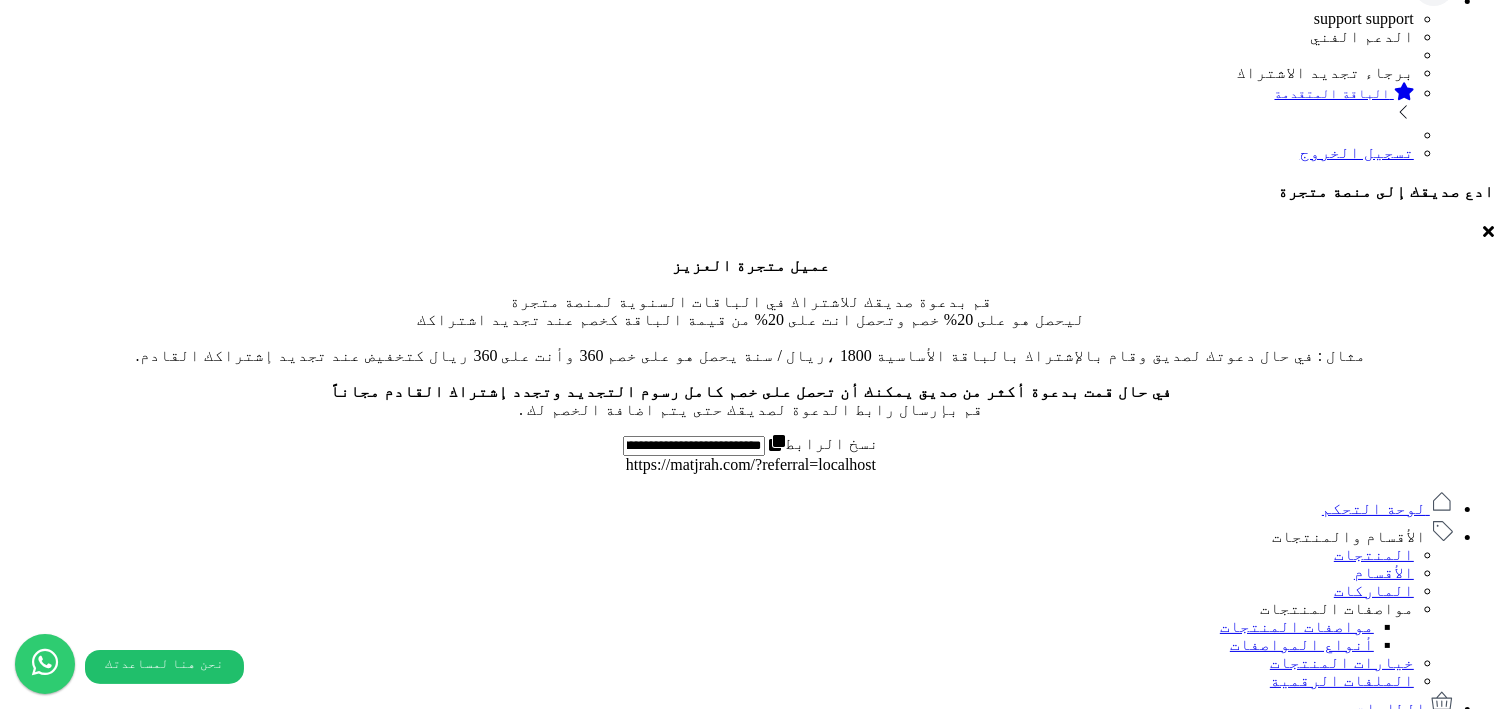 scroll, scrollTop: 0, scrollLeft: 0, axis: both 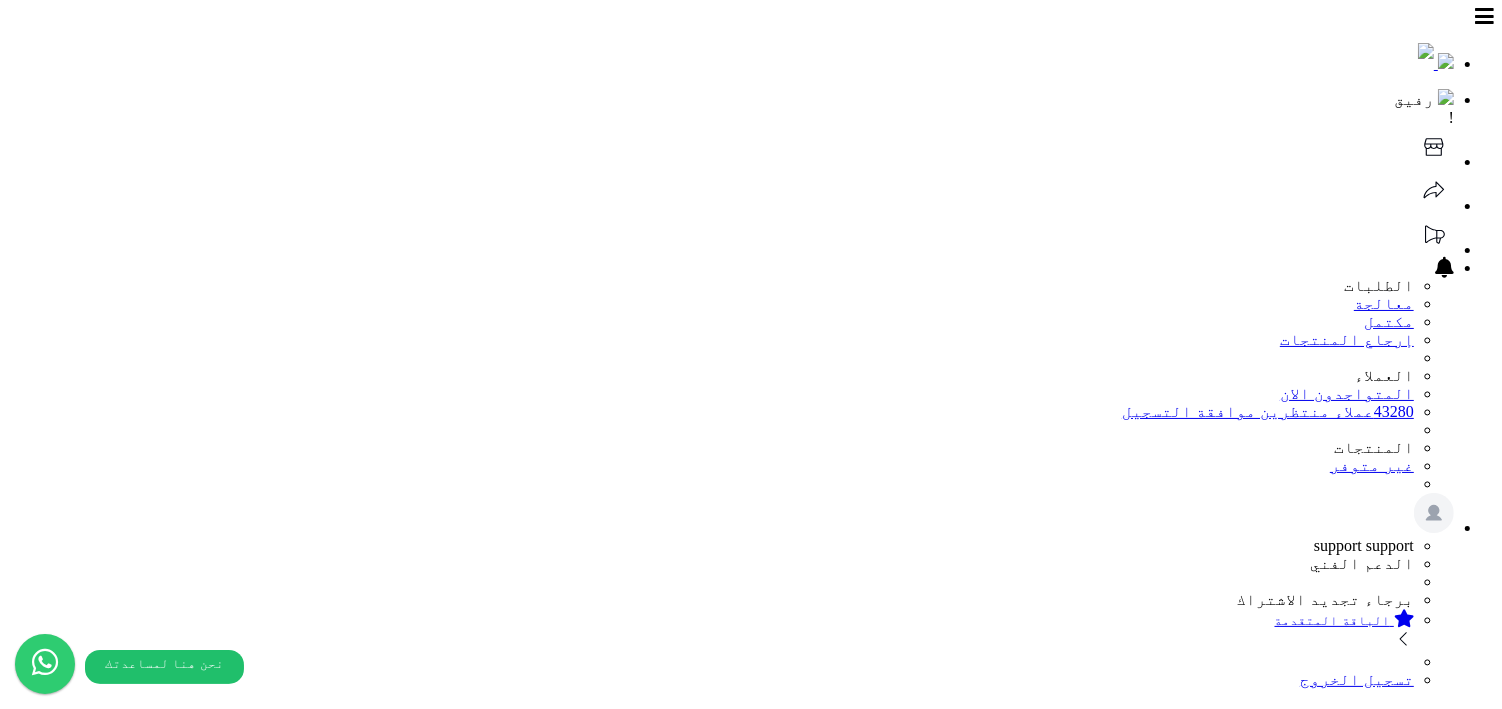 click on "طلباتي المُوكلة" at bounding box center [1407, 1548] 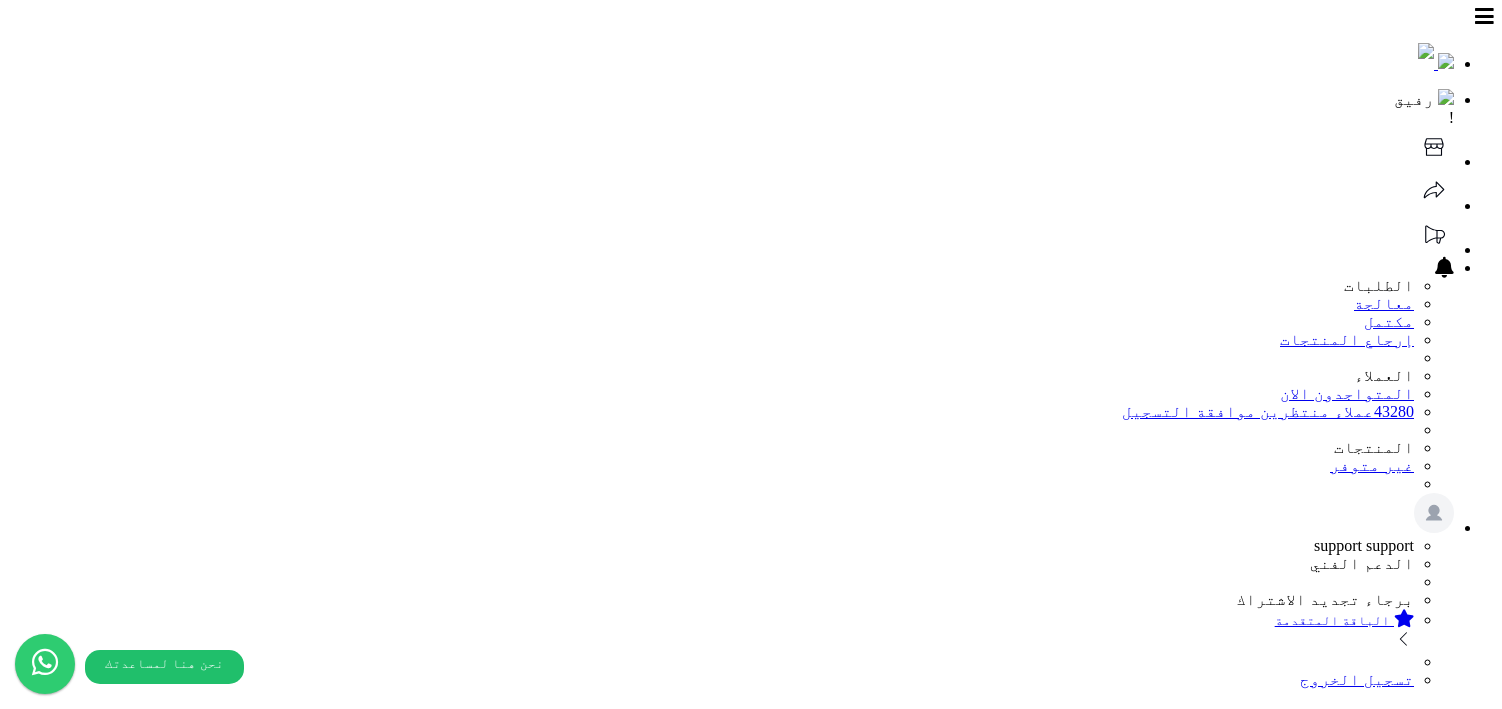 scroll, scrollTop: 0, scrollLeft: 0, axis: both 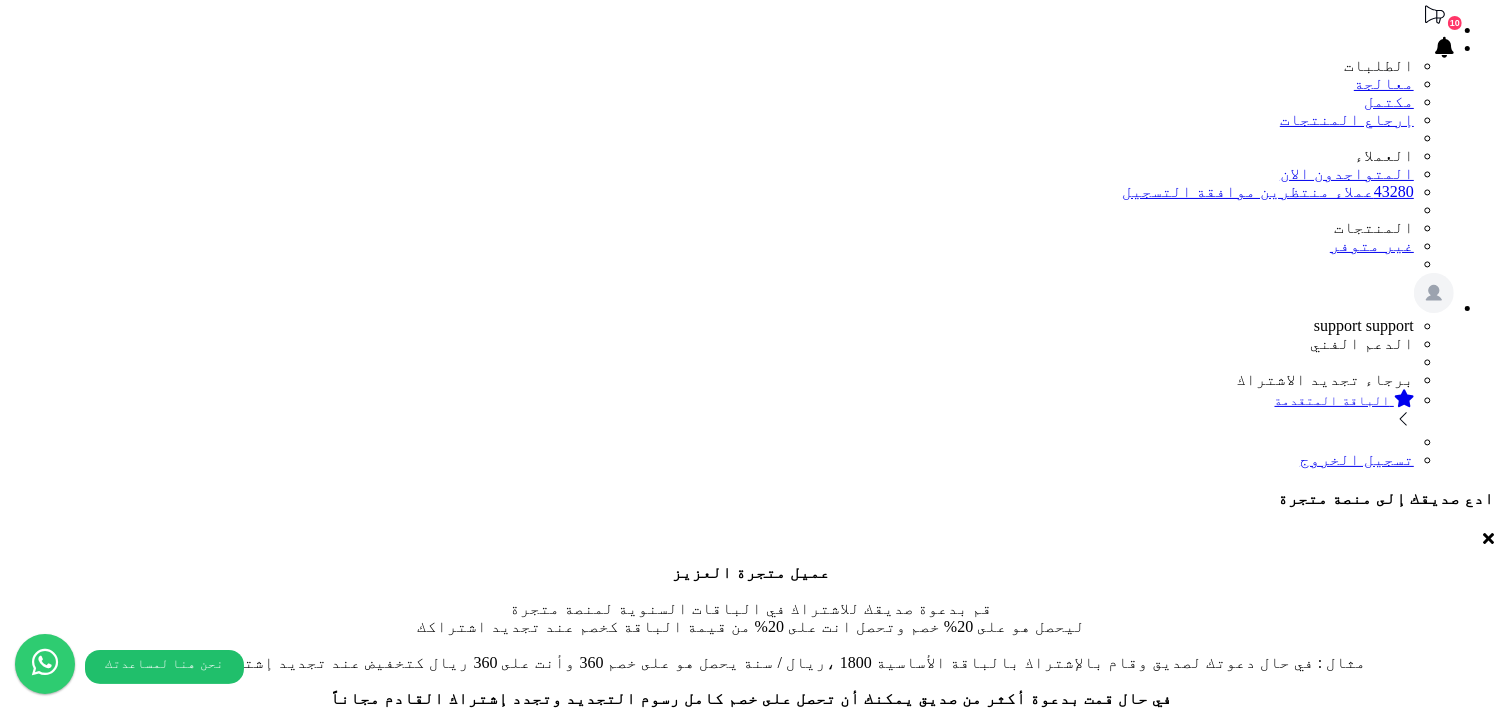click on "لوحة التحكم
الأقسام والمنتجات
المنتجات
الأقسام
الماركات
مواصفات المنتجات
مواصفات المنتجات
أنواع المواصفات
خيارات المنتجات
الملفات الرقمية
الطلبات
المراجعات والأسئلة  4
طلبات الإرجاع
إشعارات التحويلات البنكية
العملاء
وآتس آب  جديد
السلات المتروكة  4
أدوات التسويق
التقارير
التطبيقات والخدمات
تطبيق المتجر    جديد
تطبيق نقاط البيع    جديد
الإعدادات" at bounding box center [751, 1039] 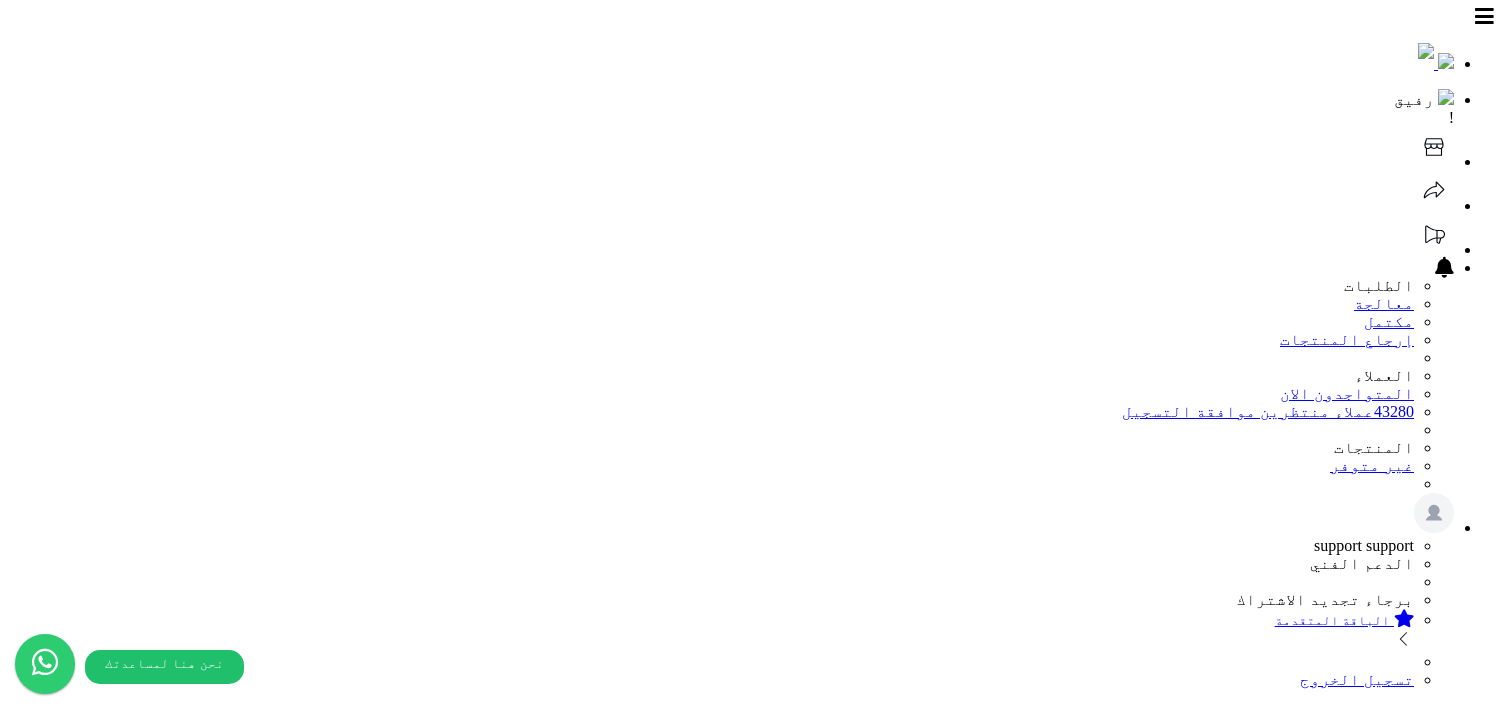 scroll, scrollTop: 0, scrollLeft: 0, axis: both 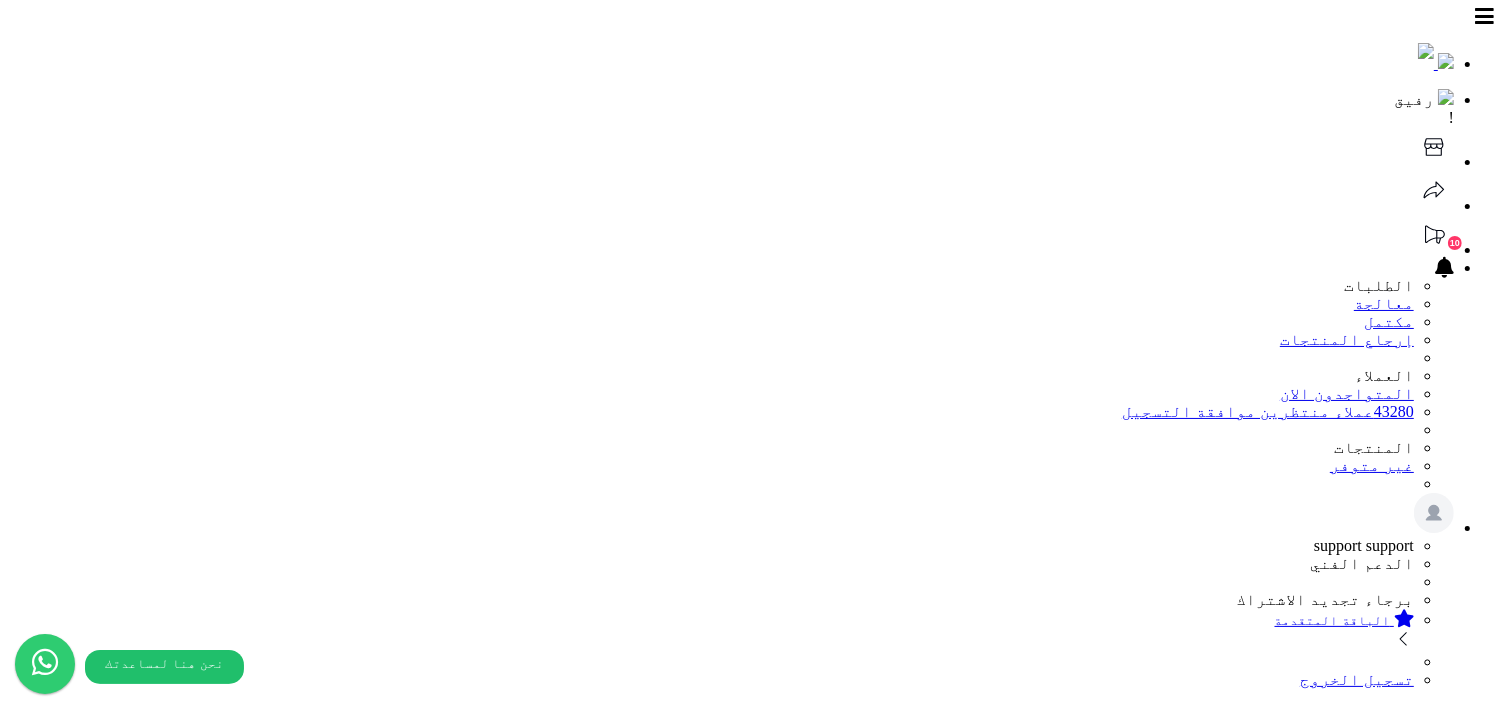 click on "طلباتي المُوكلة" at bounding box center (1415, 1548) 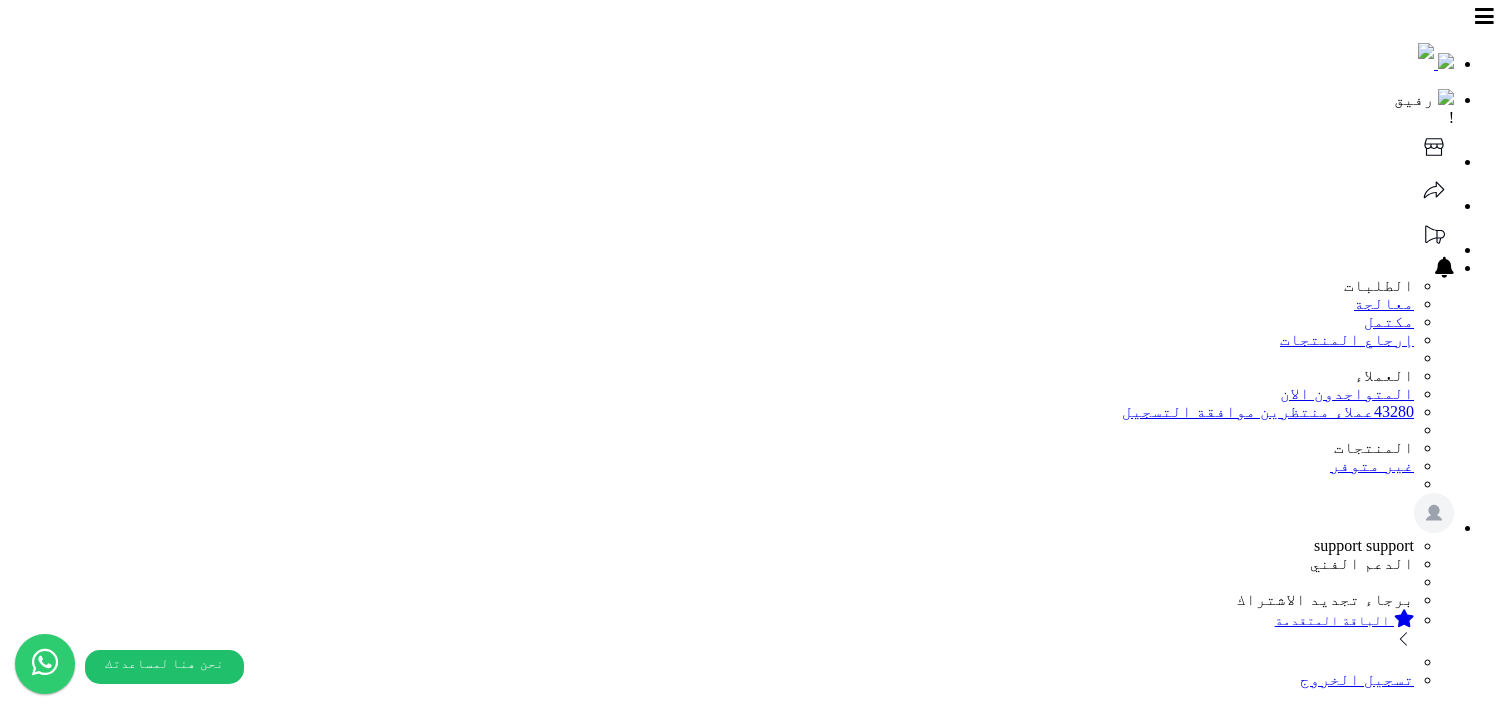 scroll, scrollTop: 0, scrollLeft: 0, axis: both 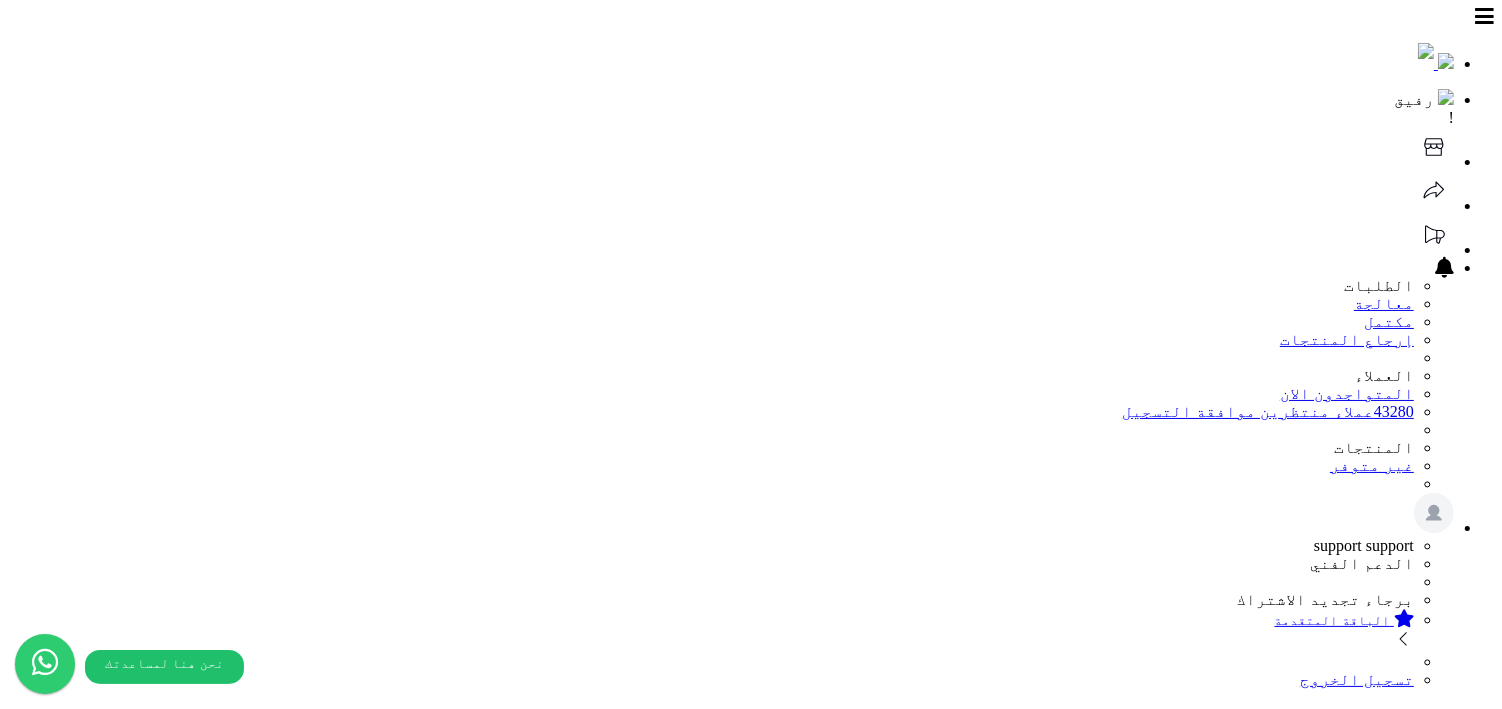 click on "الدفع عند الاستلام" at bounding box center (1216, 2547) 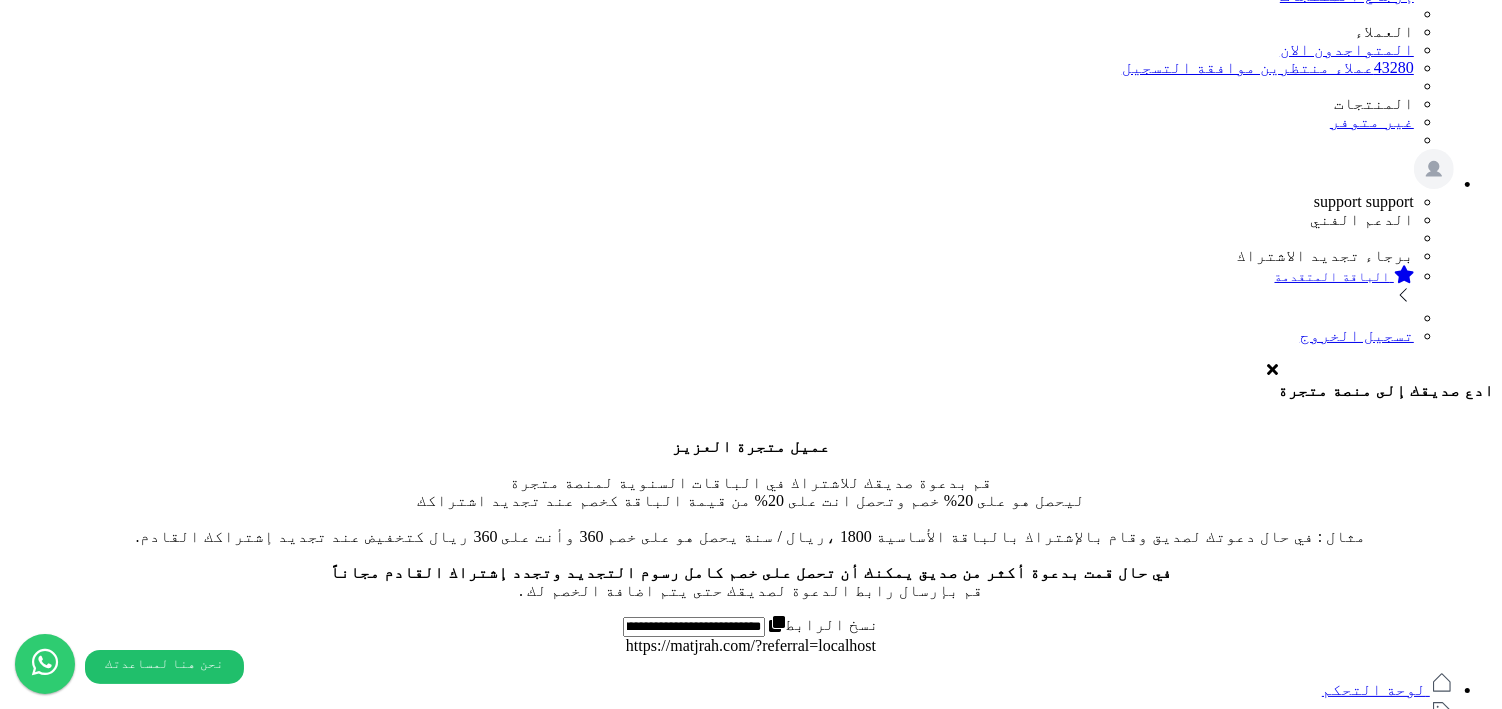 scroll, scrollTop: 37, scrollLeft: 0, axis: vertical 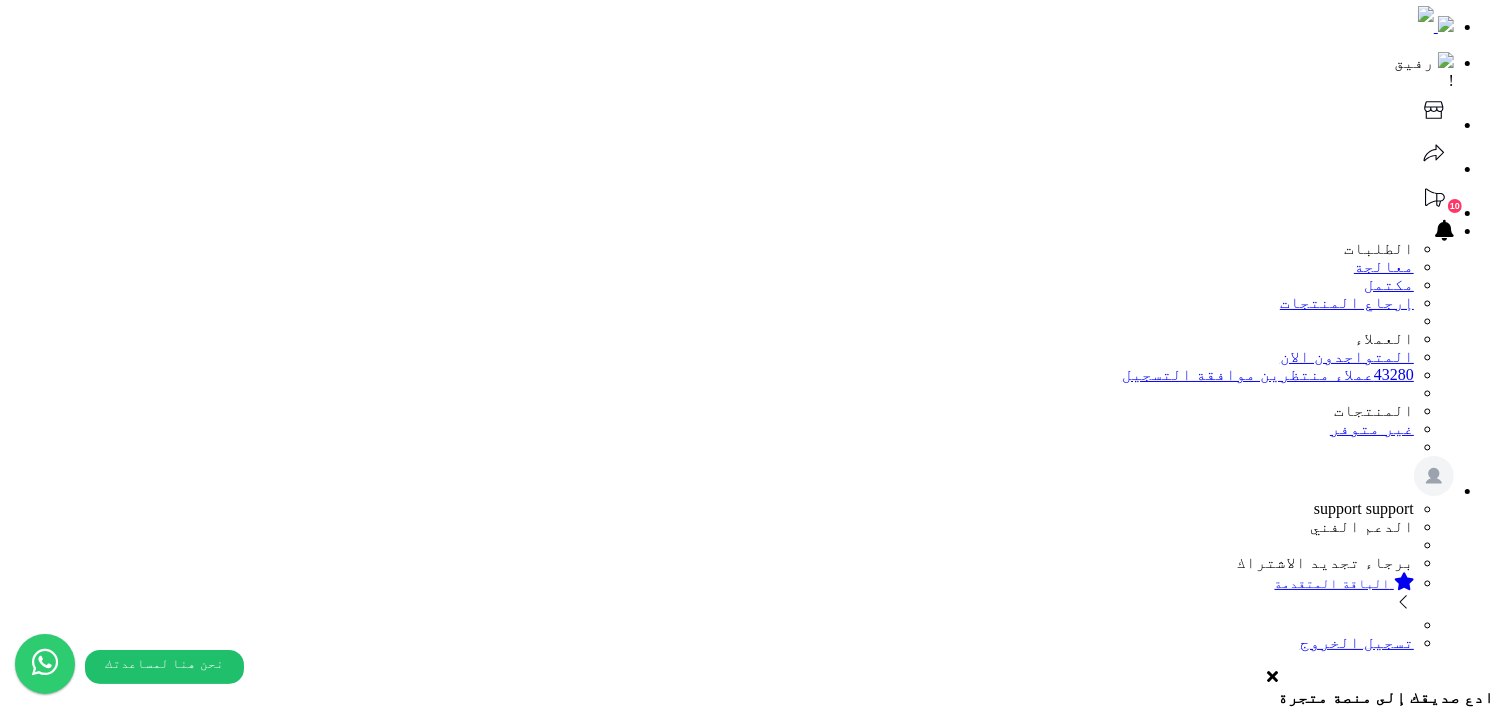 click 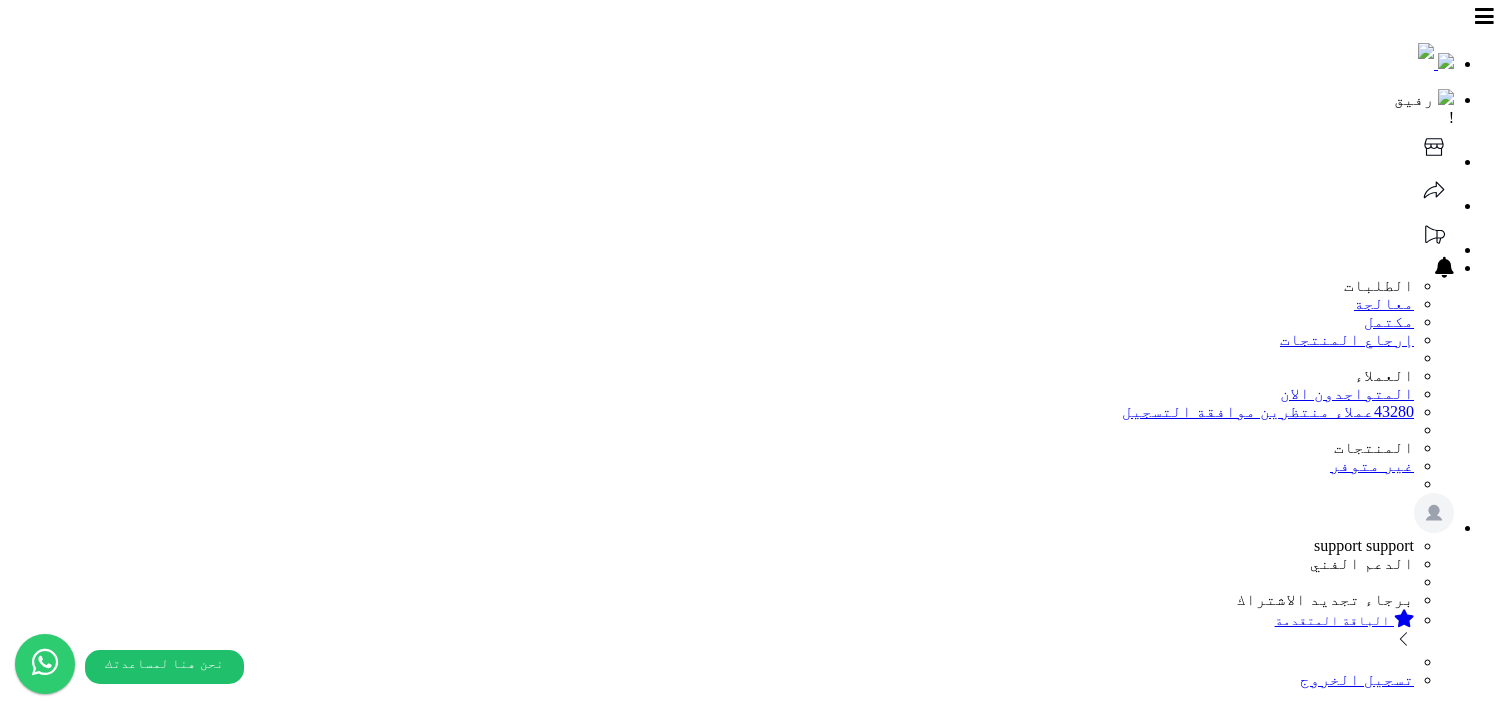 scroll, scrollTop: 0, scrollLeft: 0, axis: both 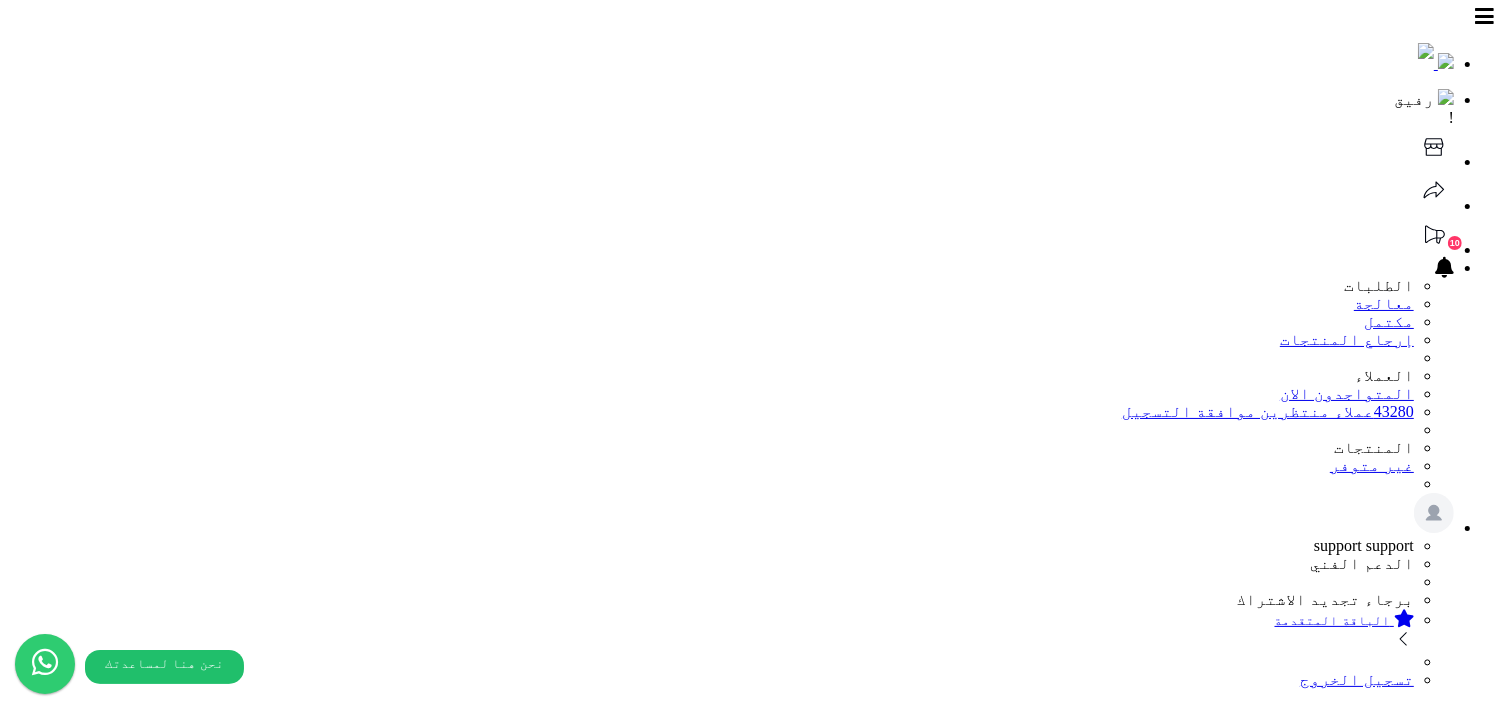 click on "الطلبات" at bounding box center (1405, 1235) 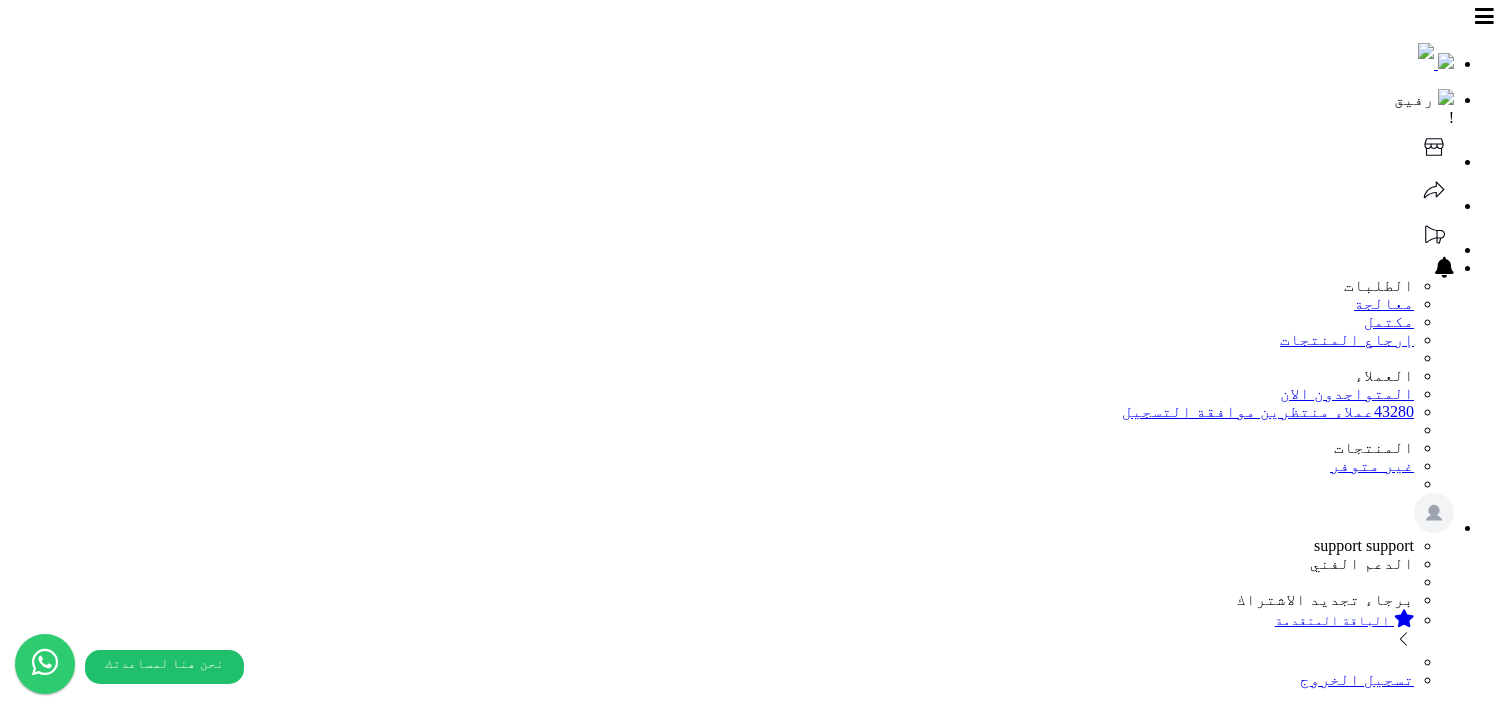 scroll, scrollTop: 0, scrollLeft: 0, axis: both 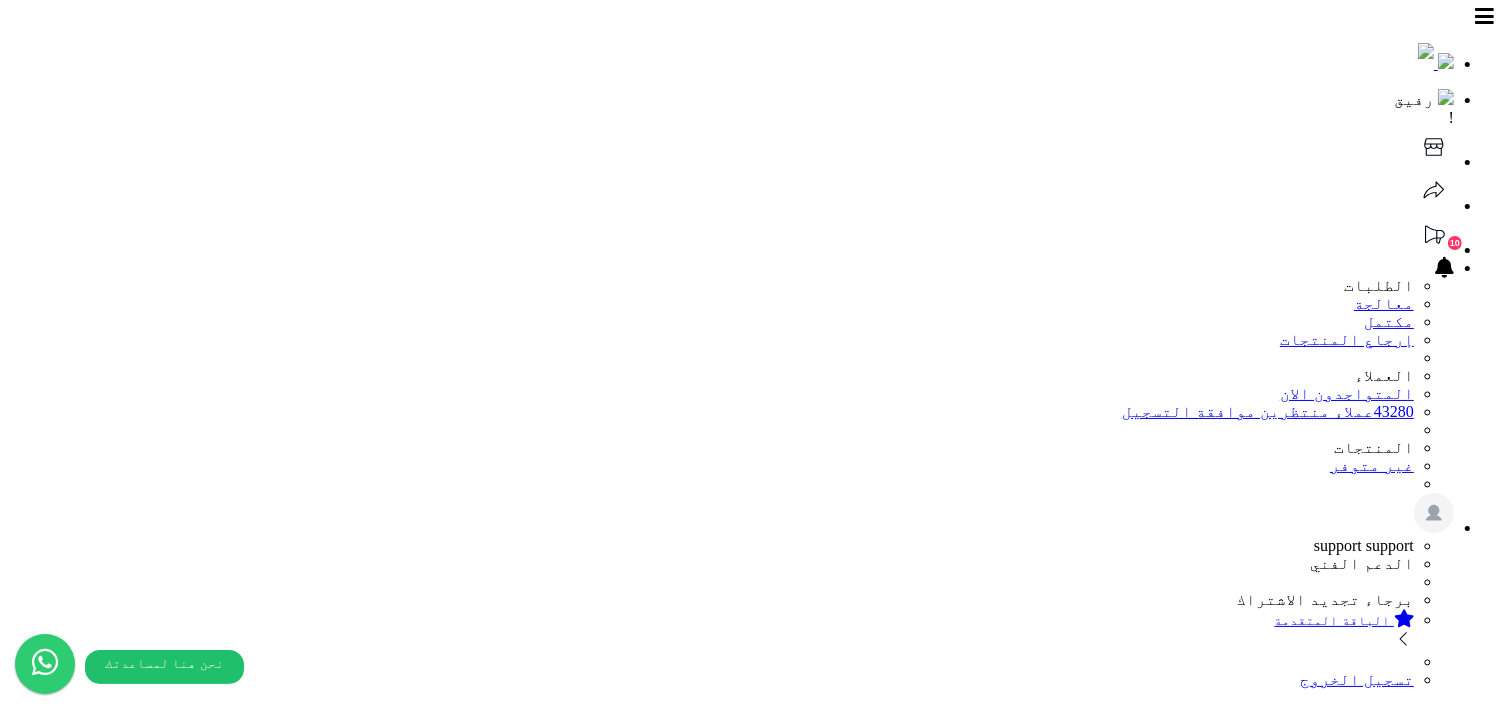 click on "بانتظار المراجعة" at bounding box center [753, 1623] 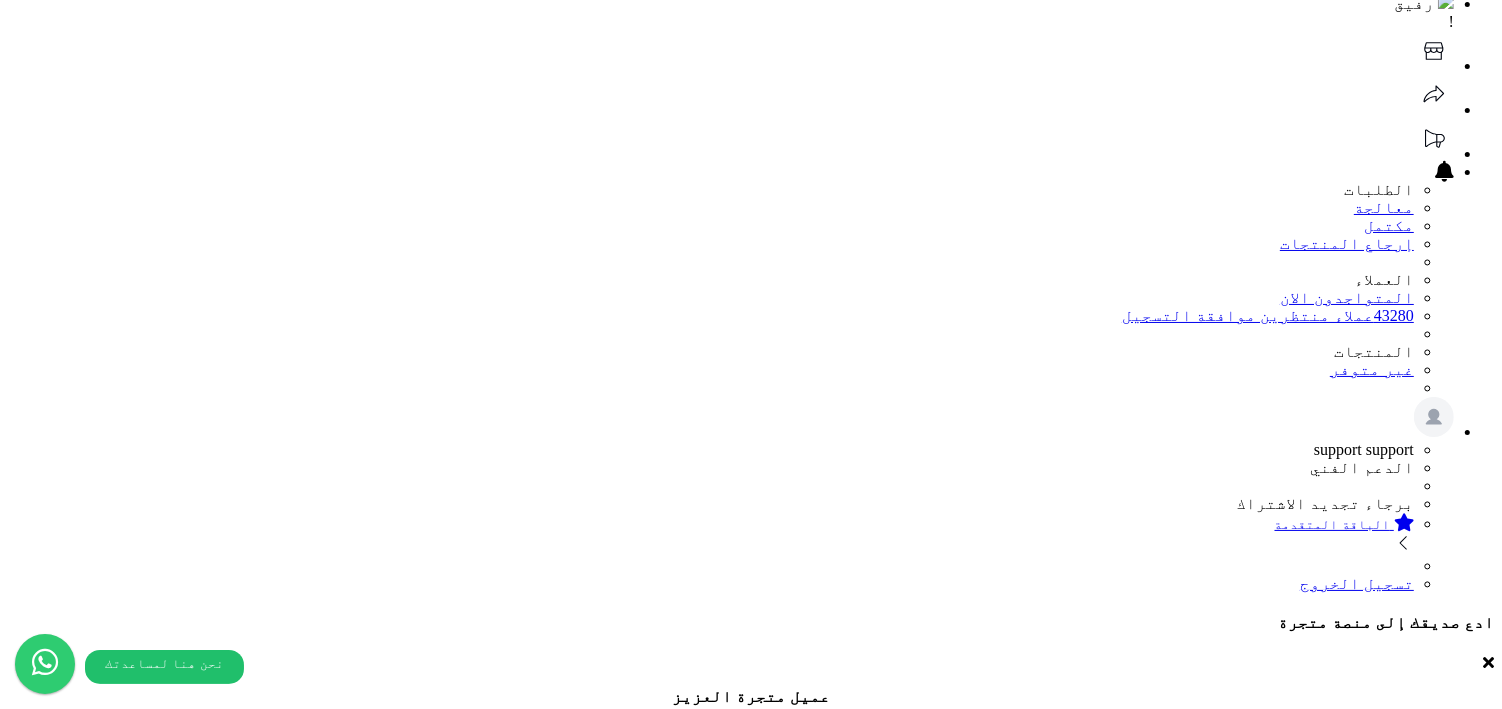 scroll, scrollTop: 158, scrollLeft: 0, axis: vertical 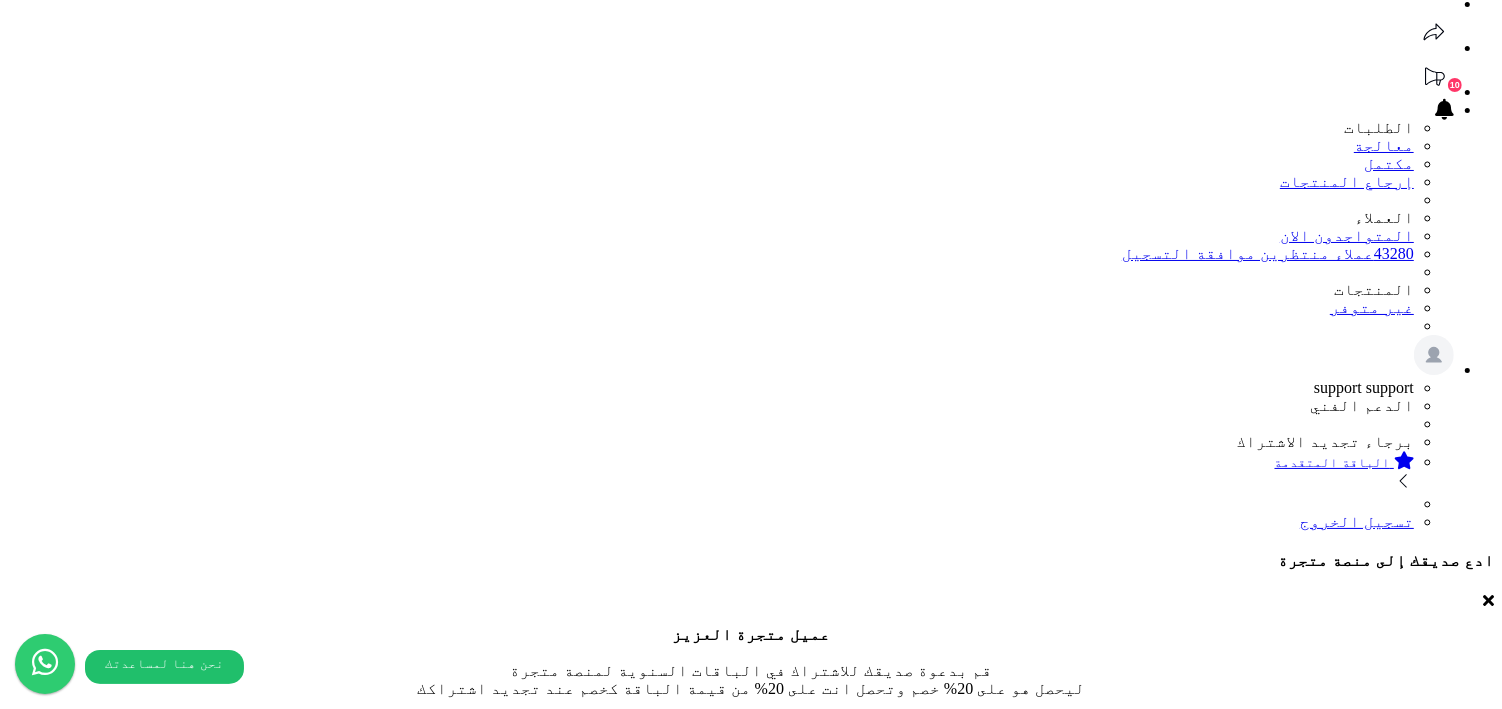 click on "قيد التنفيذ
3" at bounding box center (751, 1510) 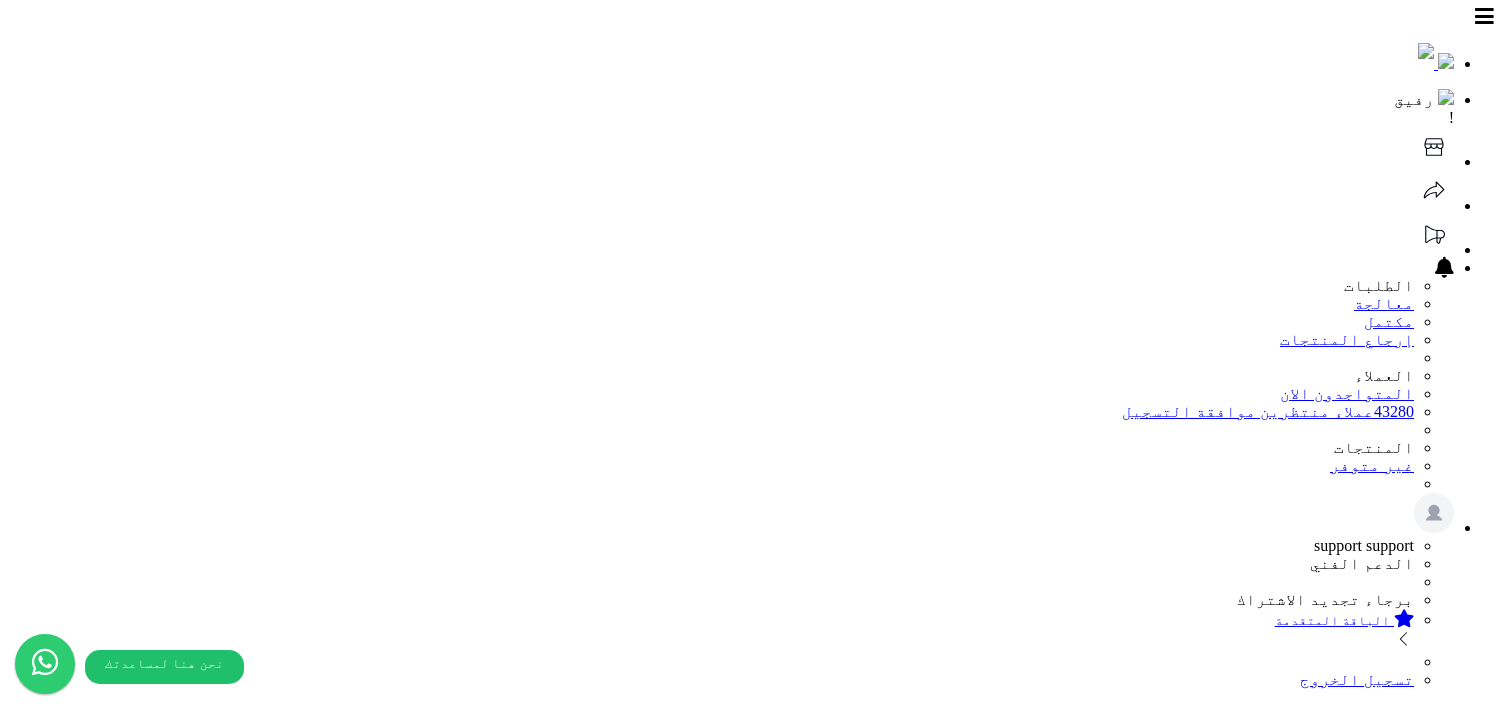 scroll, scrollTop: 0, scrollLeft: 0, axis: both 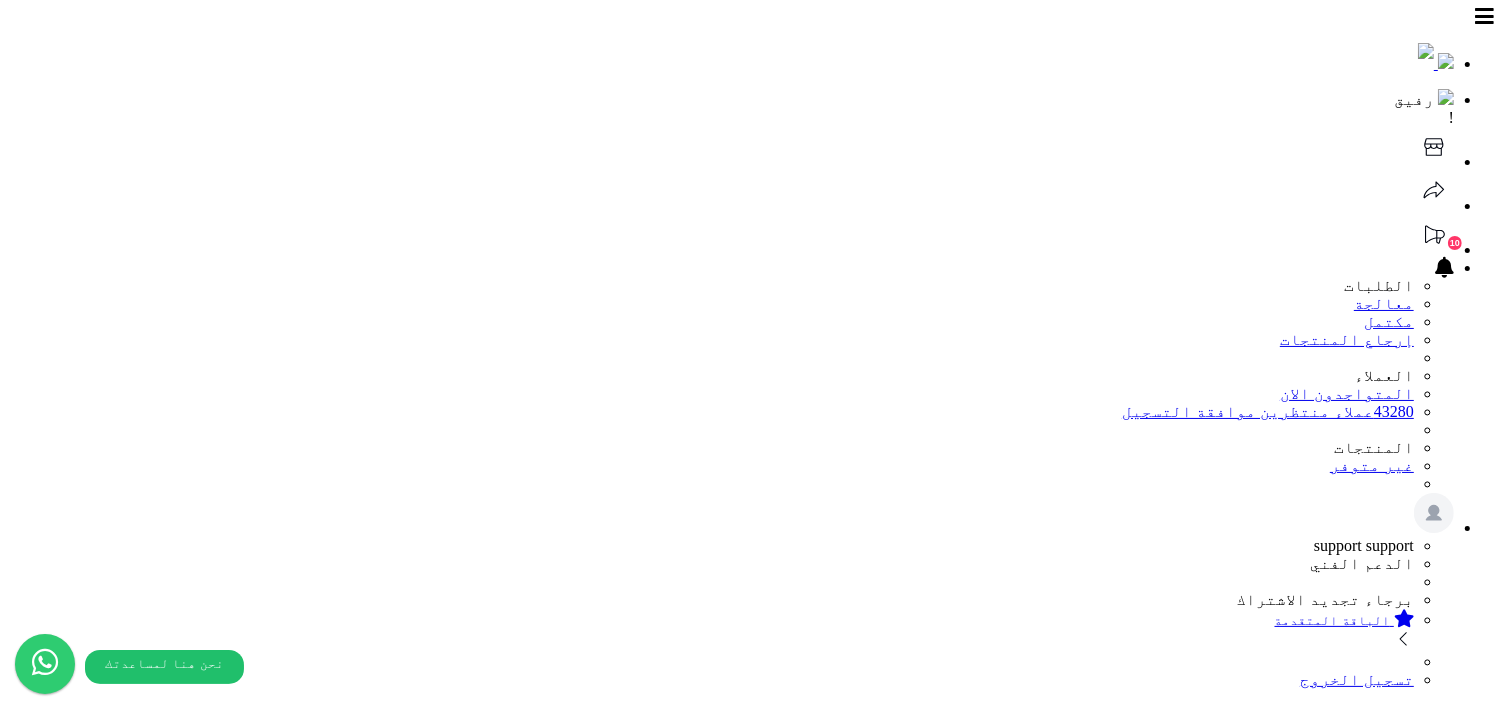 click on "الطلبات" at bounding box center [1405, 1235] 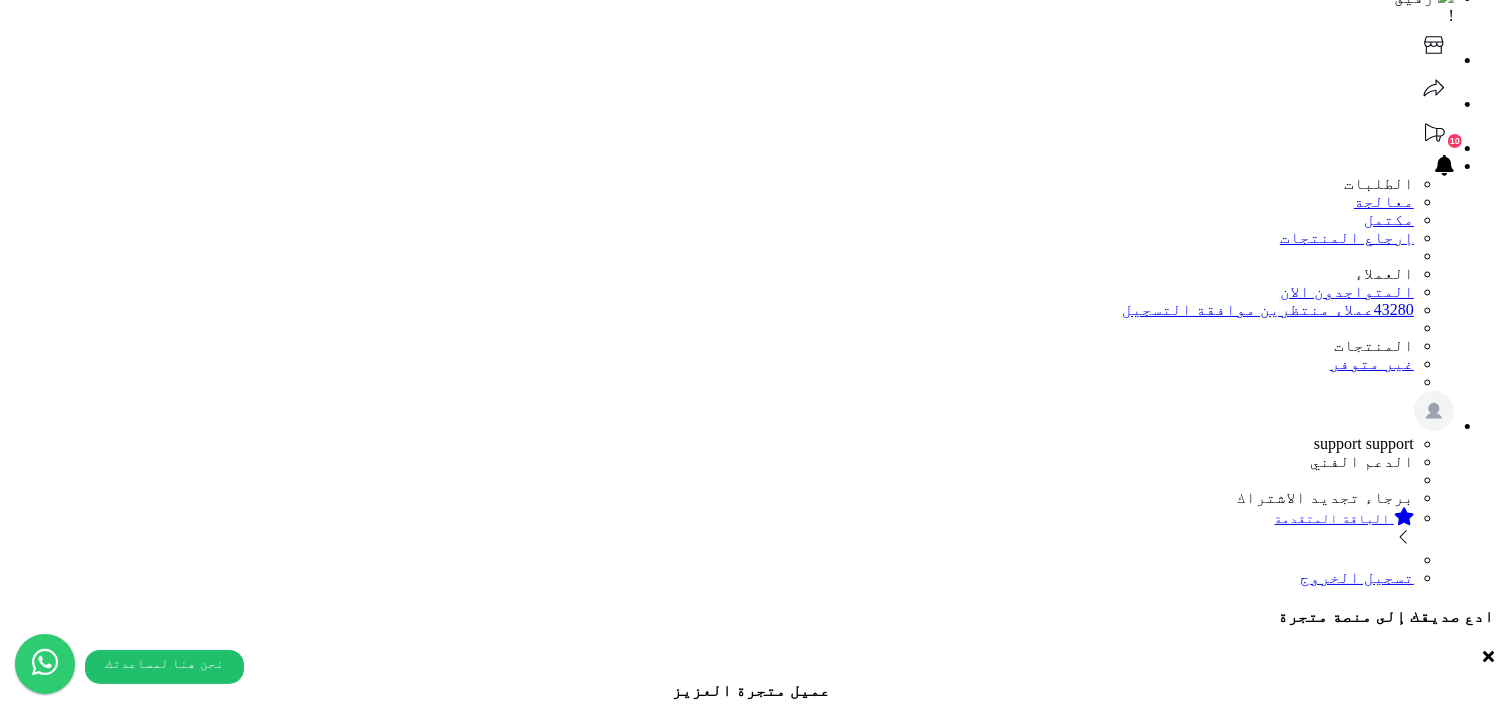 scroll, scrollTop: 158, scrollLeft: 0, axis: vertical 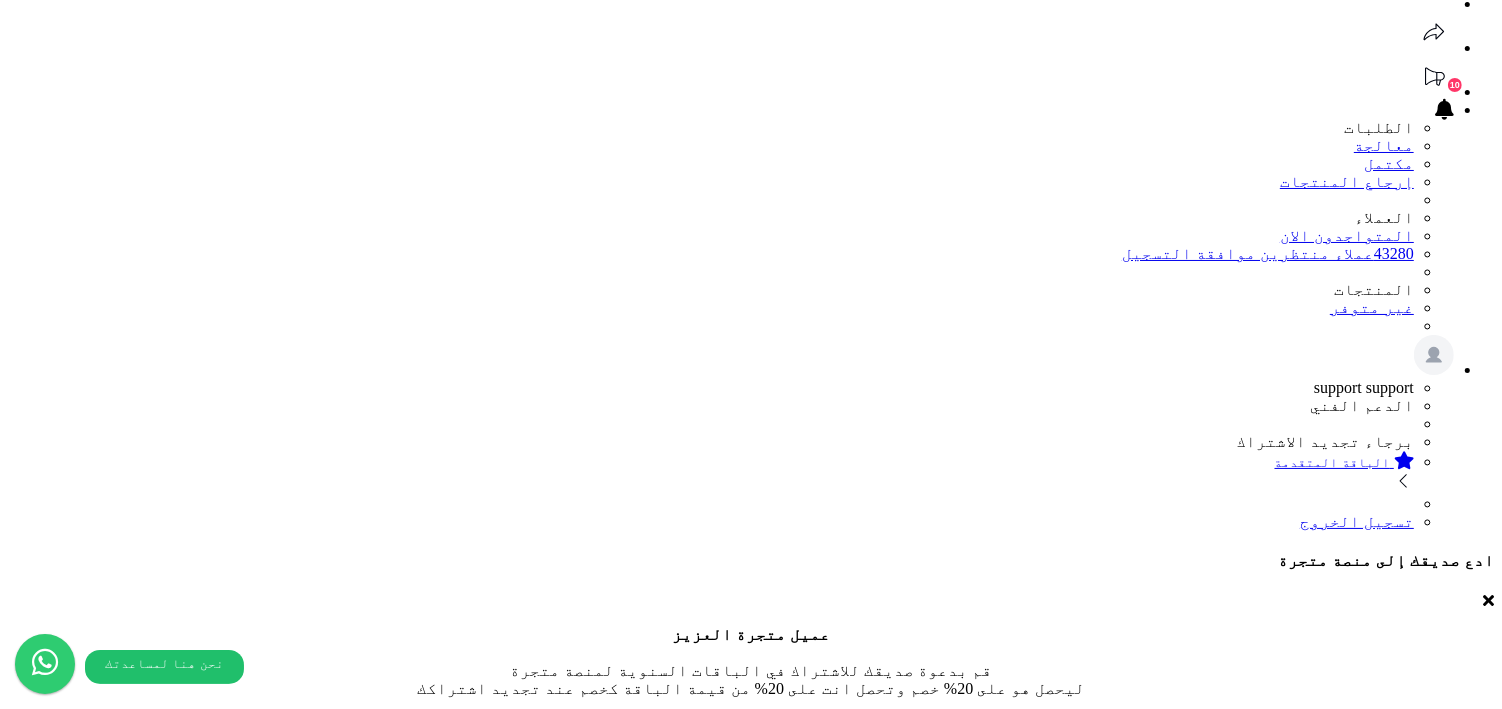 click on "اجمالي قيمة الطلبات بالصفحة :    140.40" at bounding box center (861, 2608) 